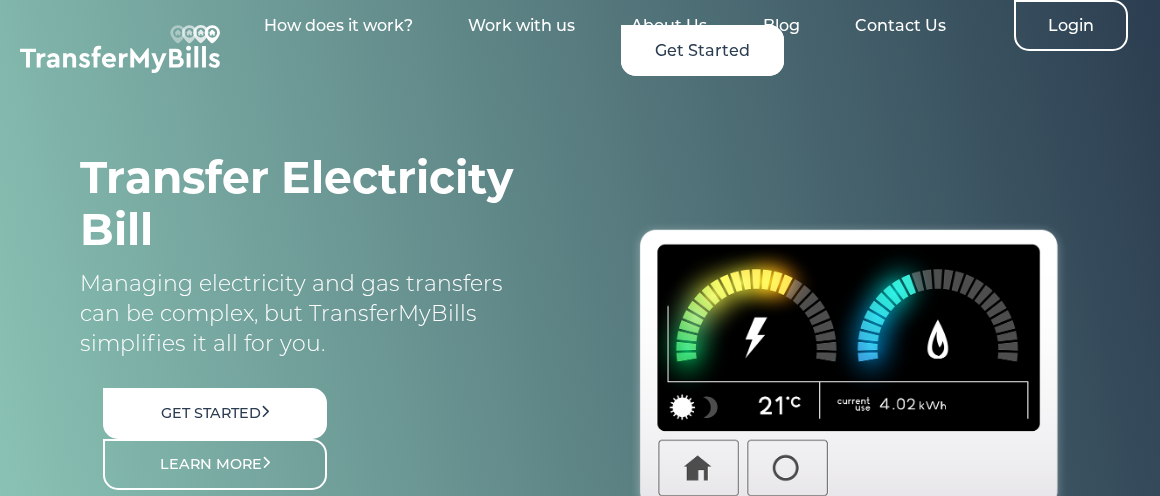 scroll, scrollTop: 0, scrollLeft: 0, axis: both 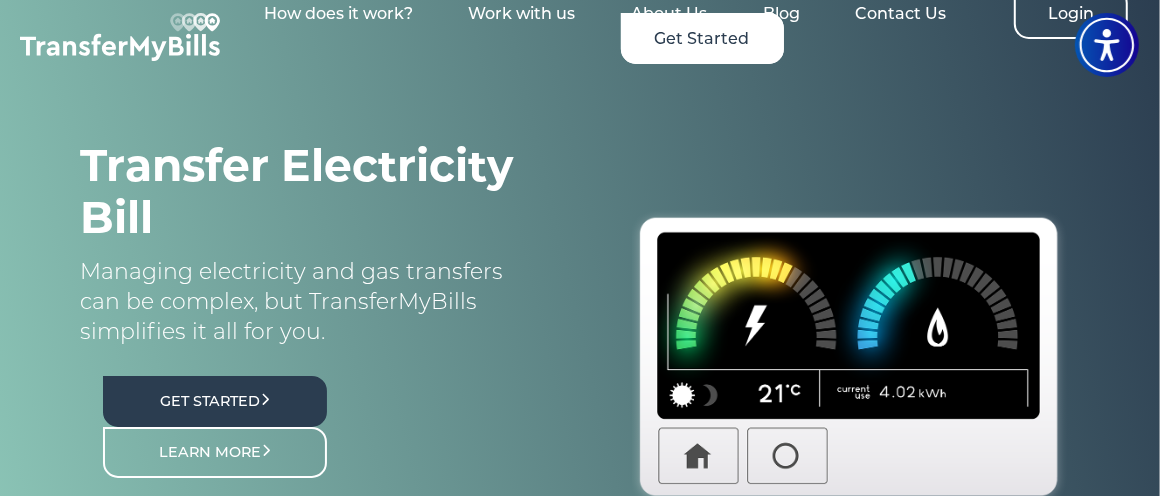 click on "Get Started" at bounding box center [215, 401] 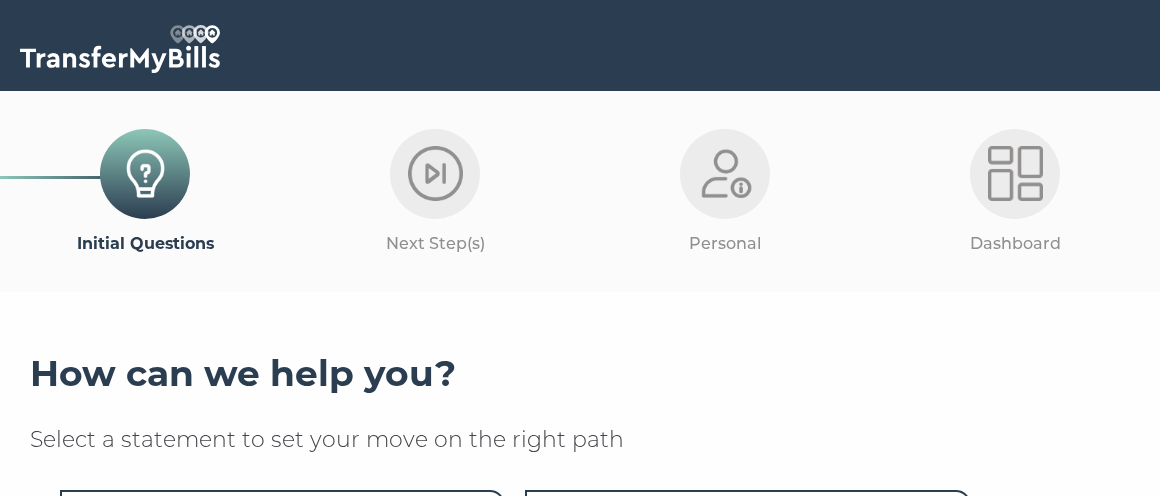 scroll, scrollTop: 0, scrollLeft: 0, axis: both 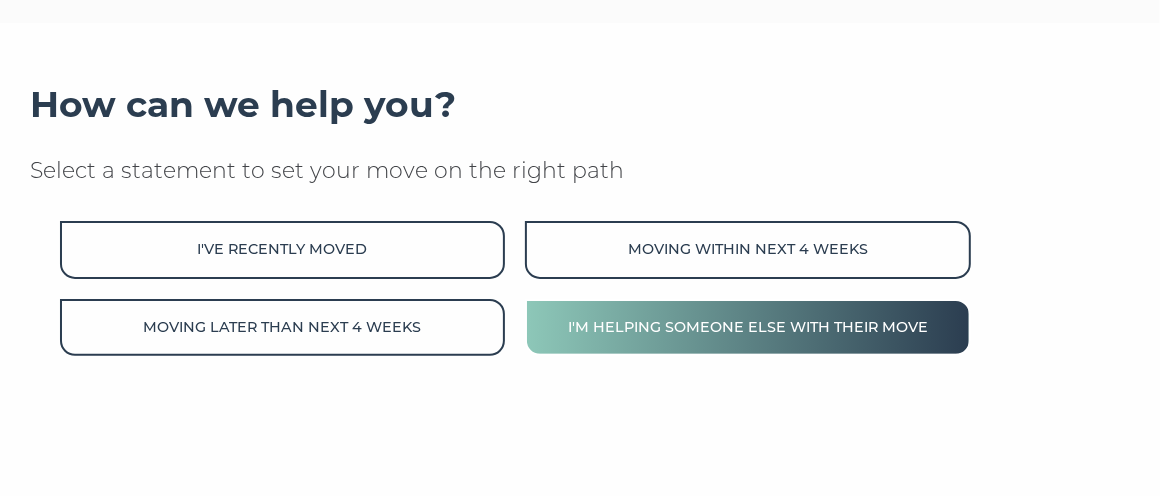click on "I'm helping someone else with their move" at bounding box center (748, 327) 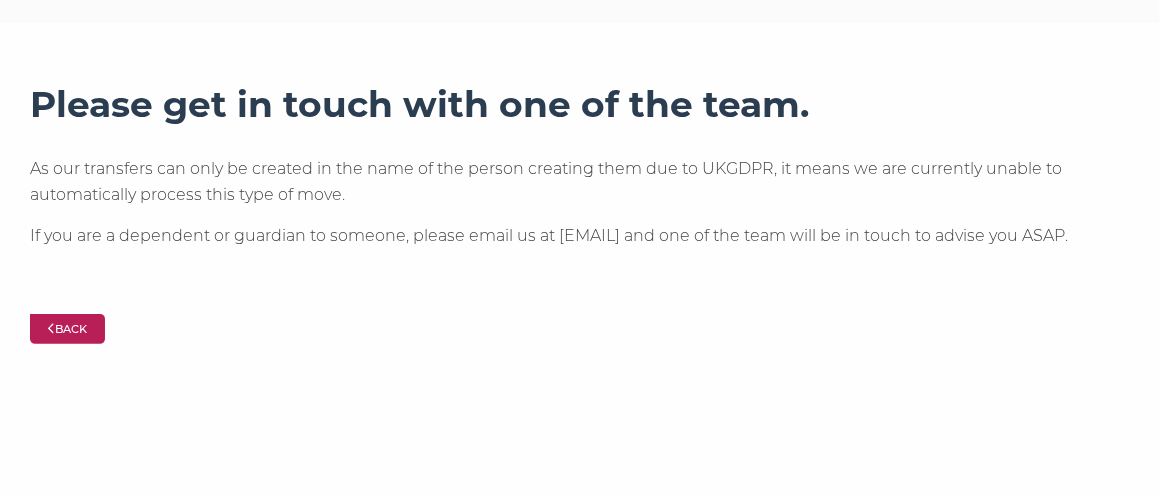 click on "Back" at bounding box center [67, 329] 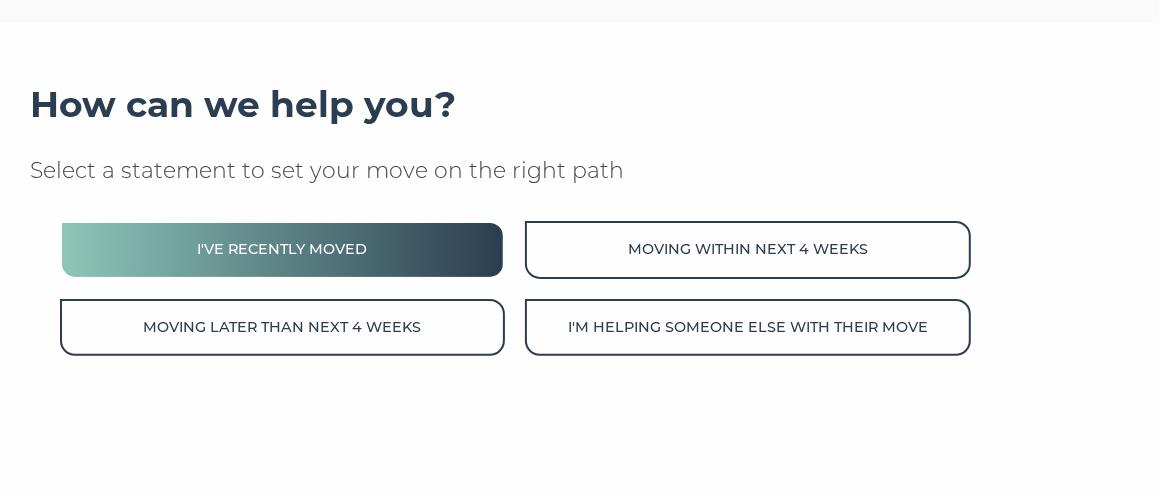 click on "I've recently moved" at bounding box center [283, 249] 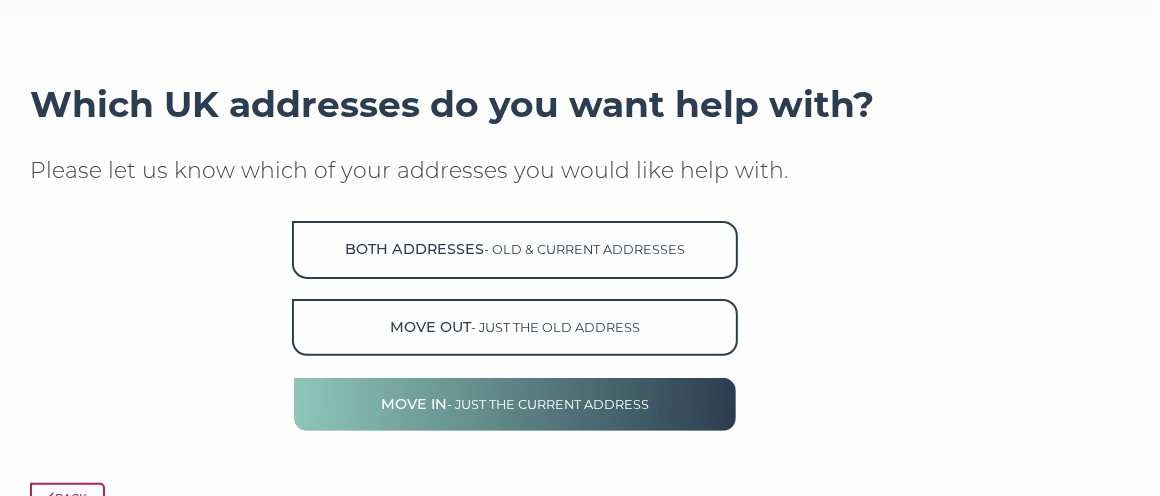 click on "- just the current address" at bounding box center (584, 249) 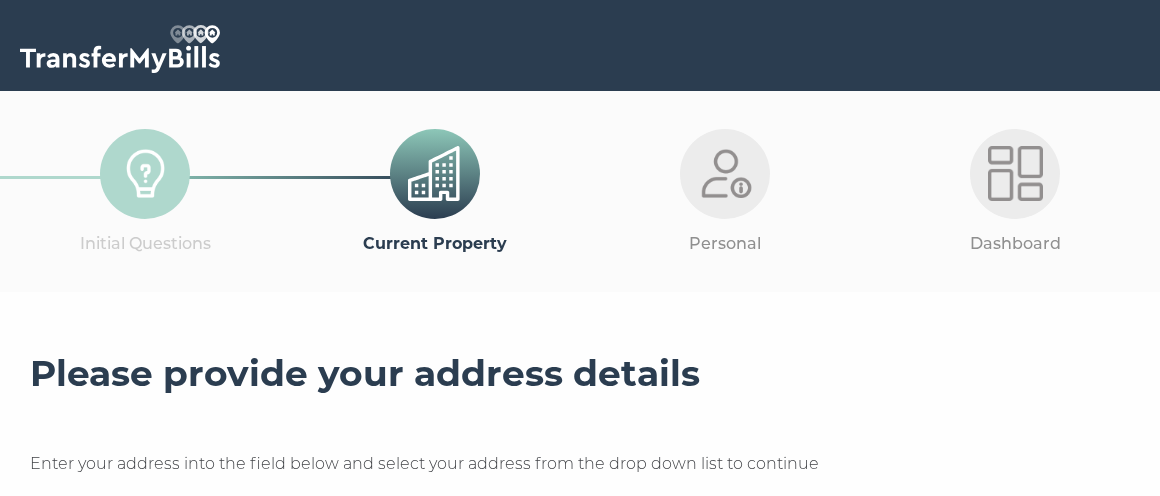scroll, scrollTop: 0, scrollLeft: 0, axis: both 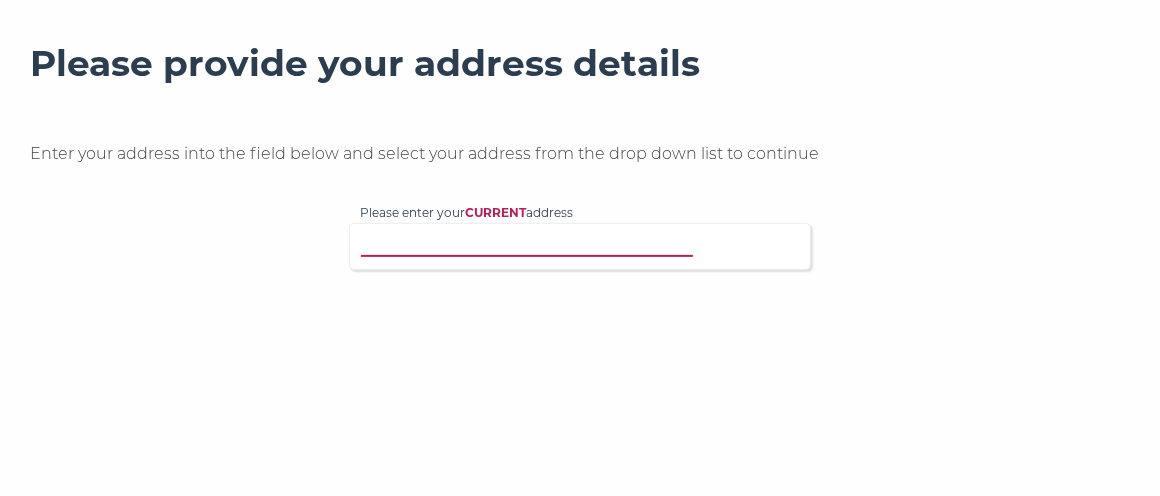click on "Please enter your  CURRENT  address" at bounding box center [575, 244] 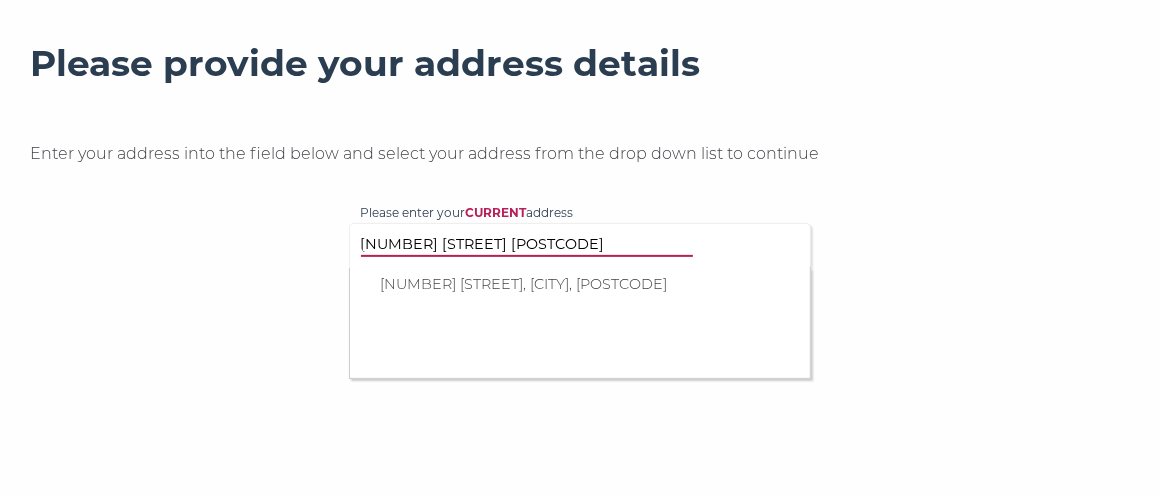 type on "17 morris street pe" 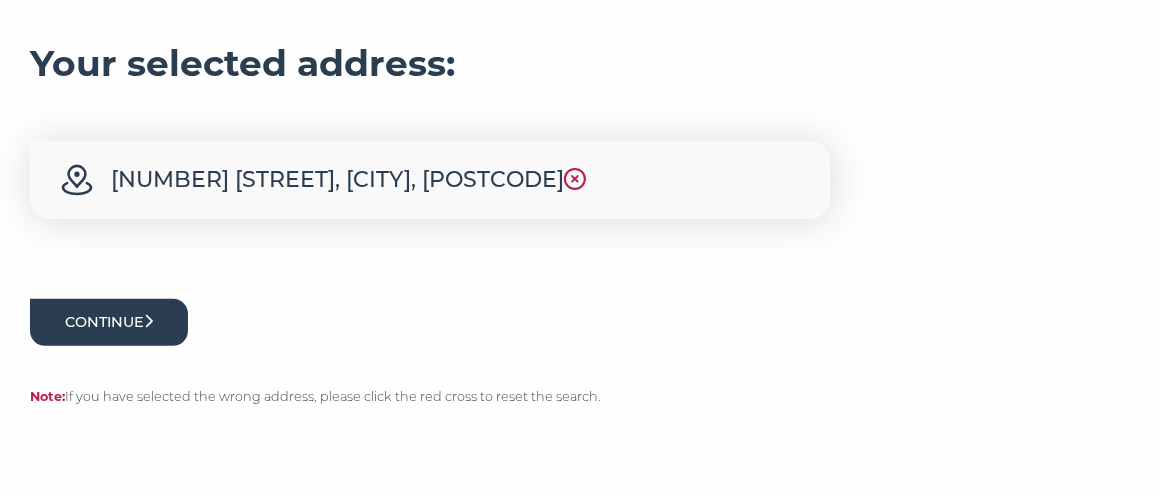 click on "Continue" at bounding box center [109, 322] 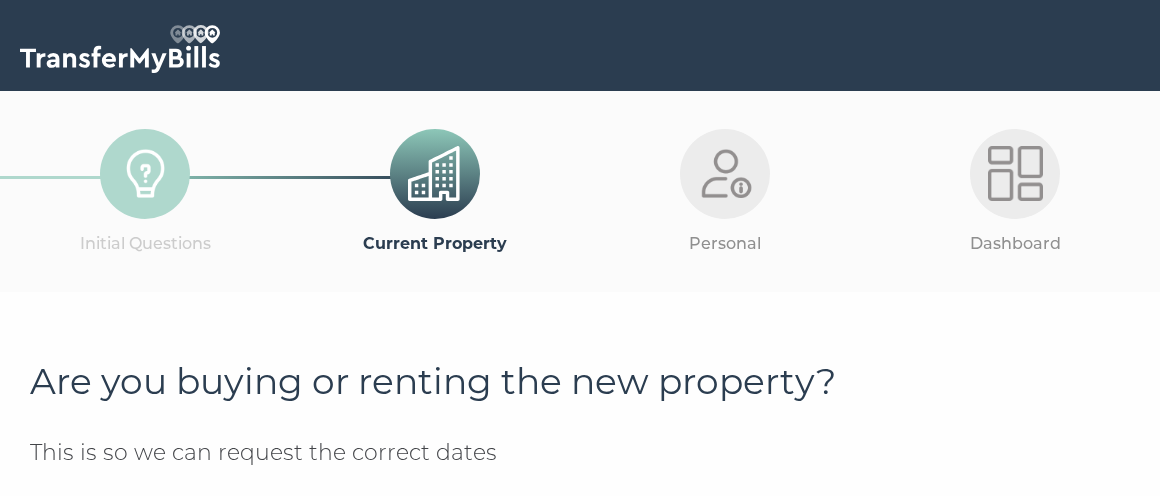 scroll, scrollTop: 0, scrollLeft: 0, axis: both 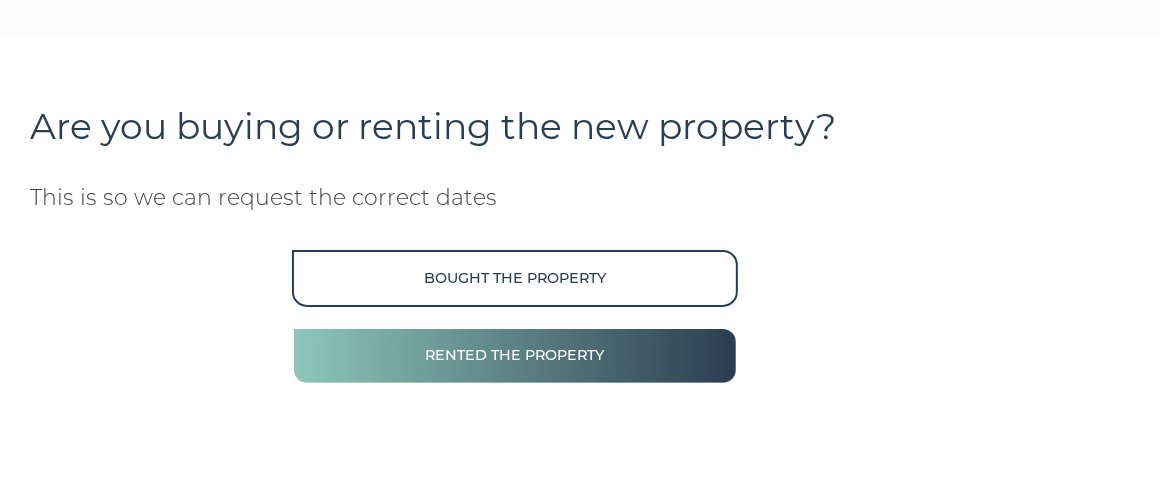 click on "Rented the property" at bounding box center (515, 355) 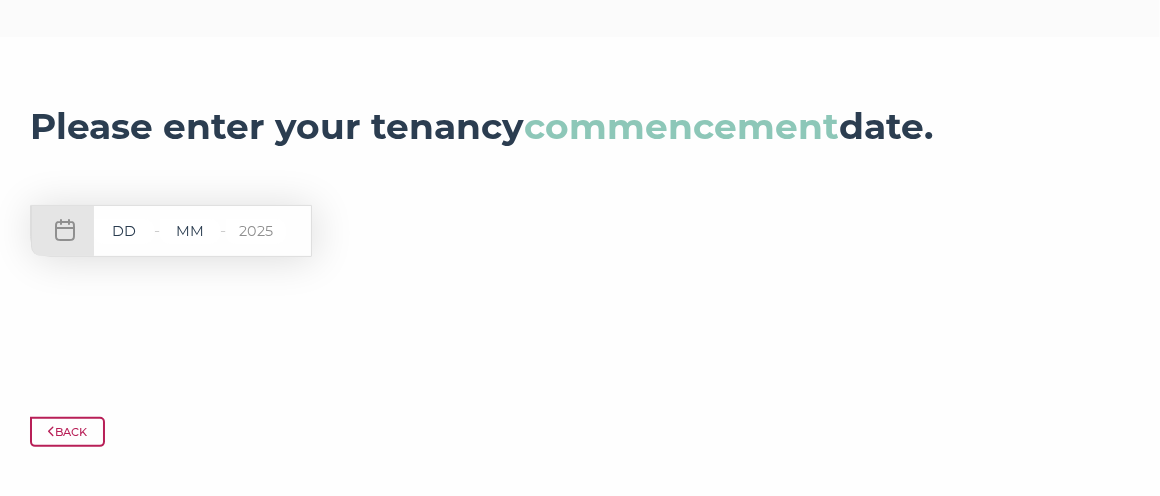 click at bounding box center (124, 231) 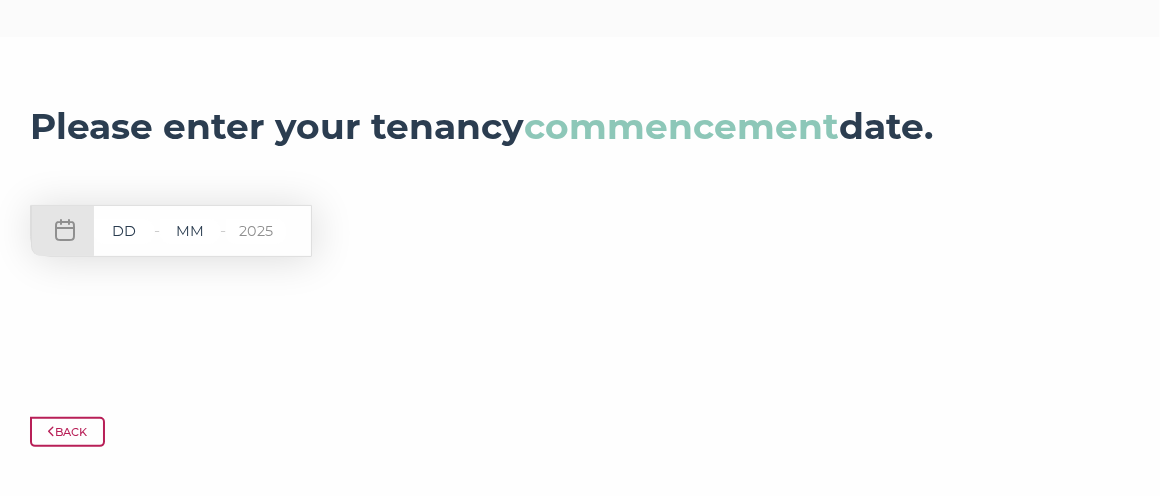 type on "01" 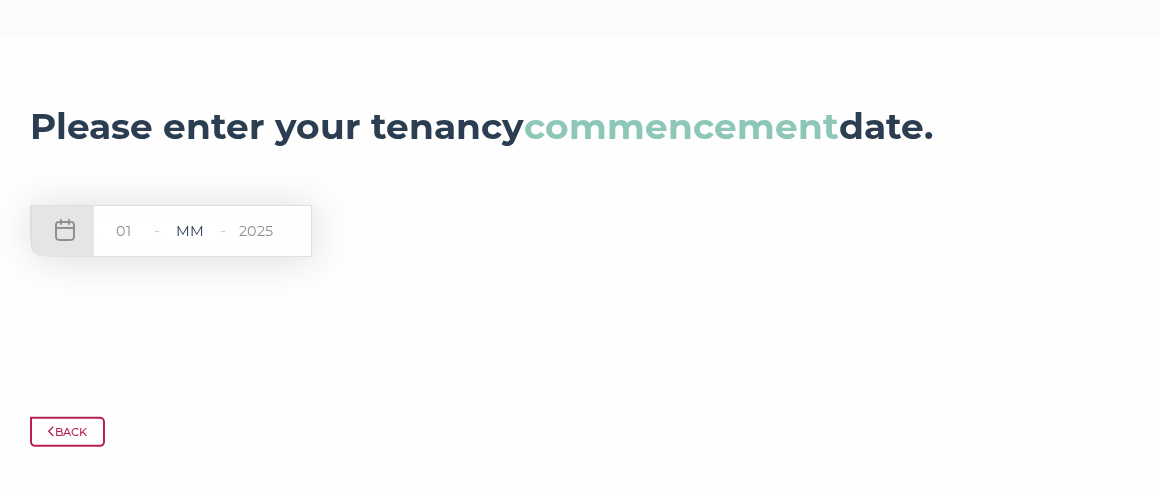 click at bounding box center (190, 231) 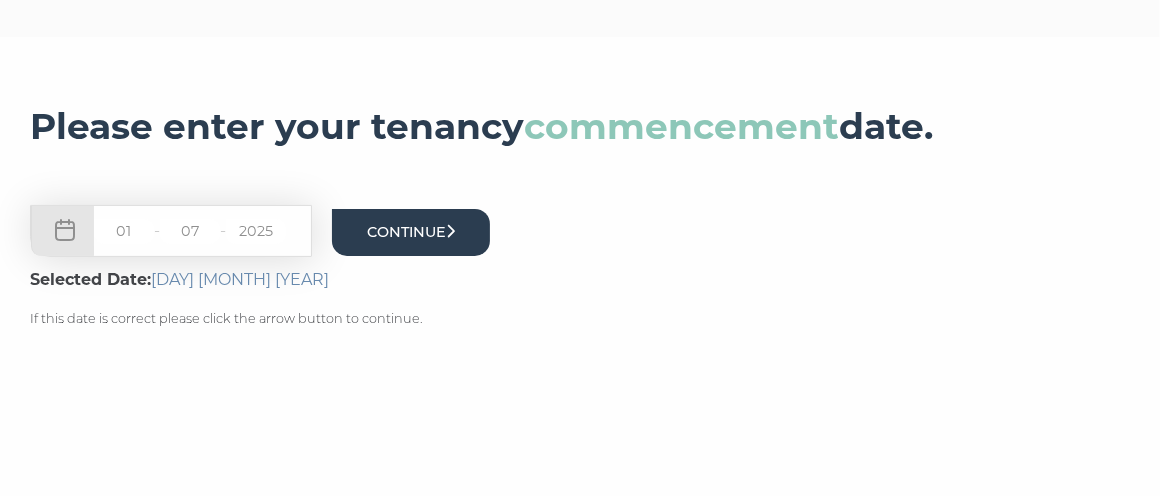 click on "Continue" at bounding box center (411, 232) 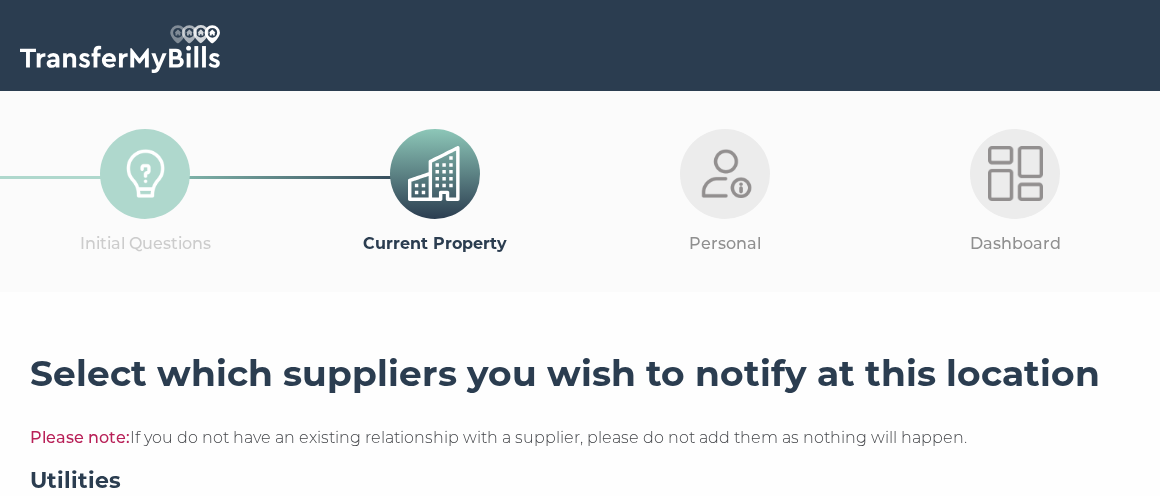 scroll, scrollTop: 0, scrollLeft: 0, axis: both 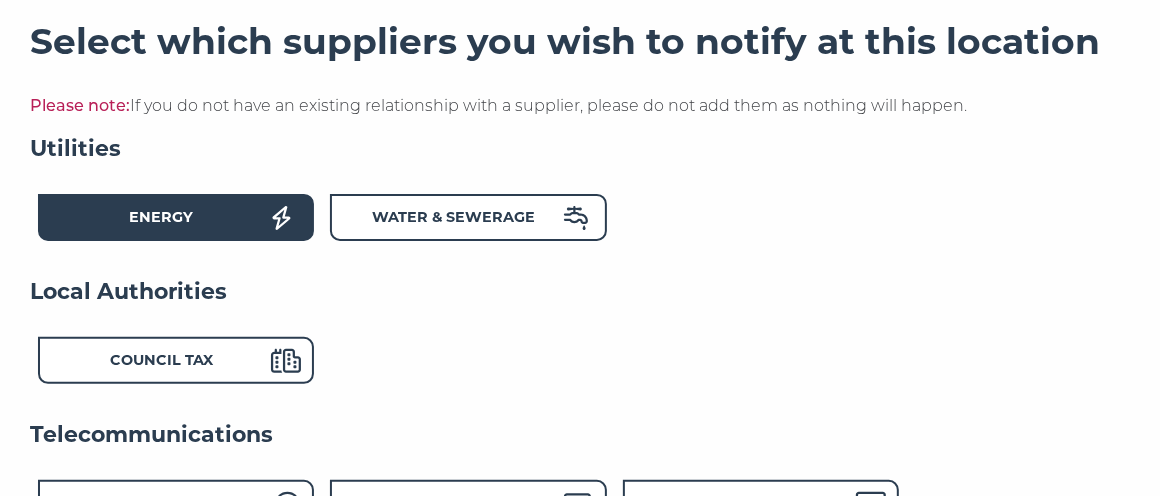 click on "Energy" at bounding box center [161, 220] 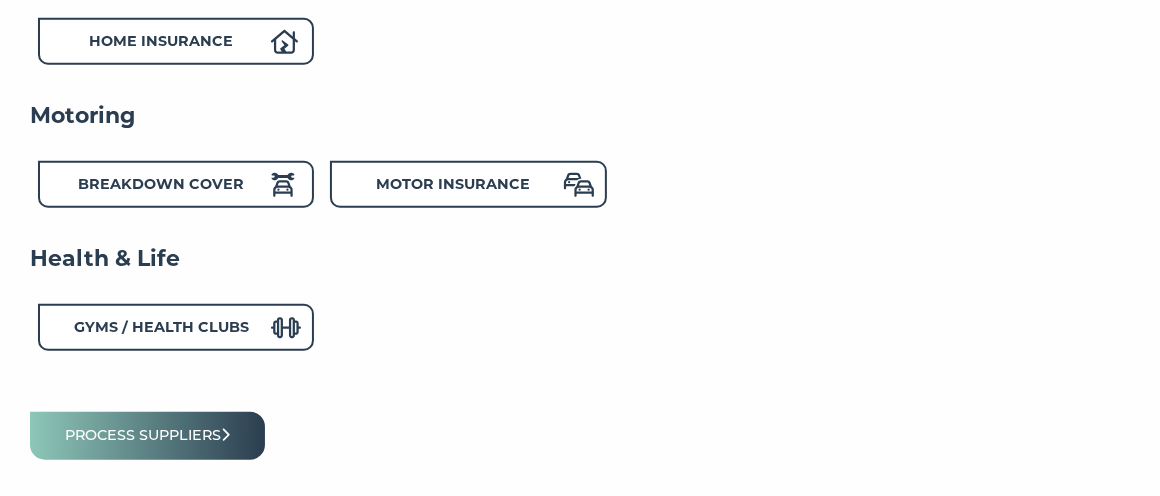 scroll, scrollTop: 1100, scrollLeft: 0, axis: vertical 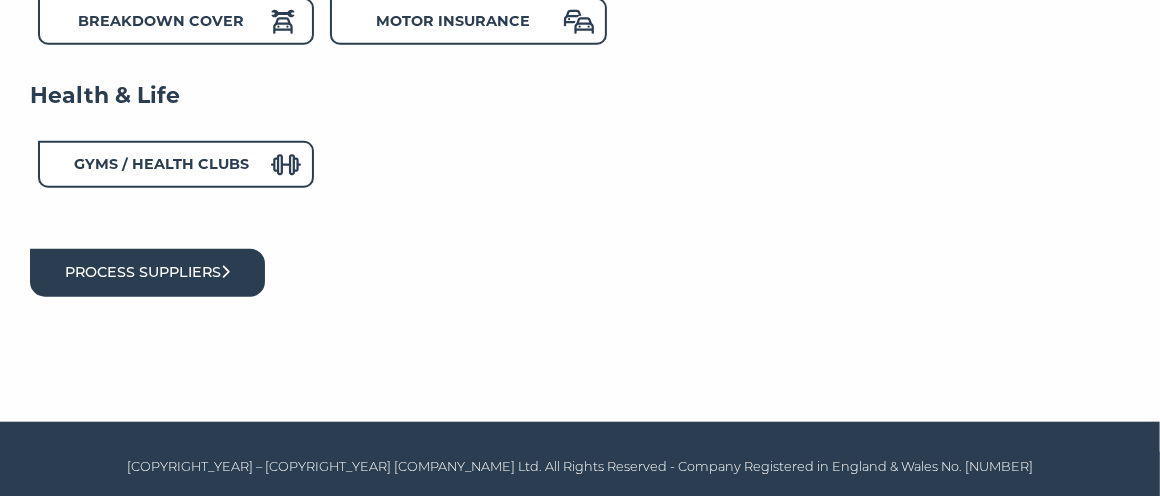click on "Process suppliers" at bounding box center (147, 272) 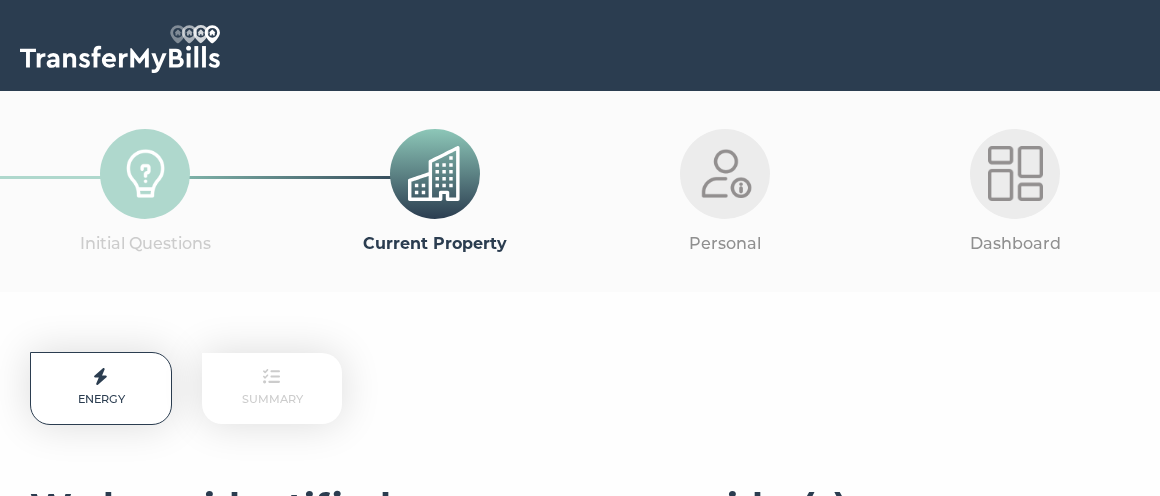 scroll, scrollTop: 0, scrollLeft: 0, axis: both 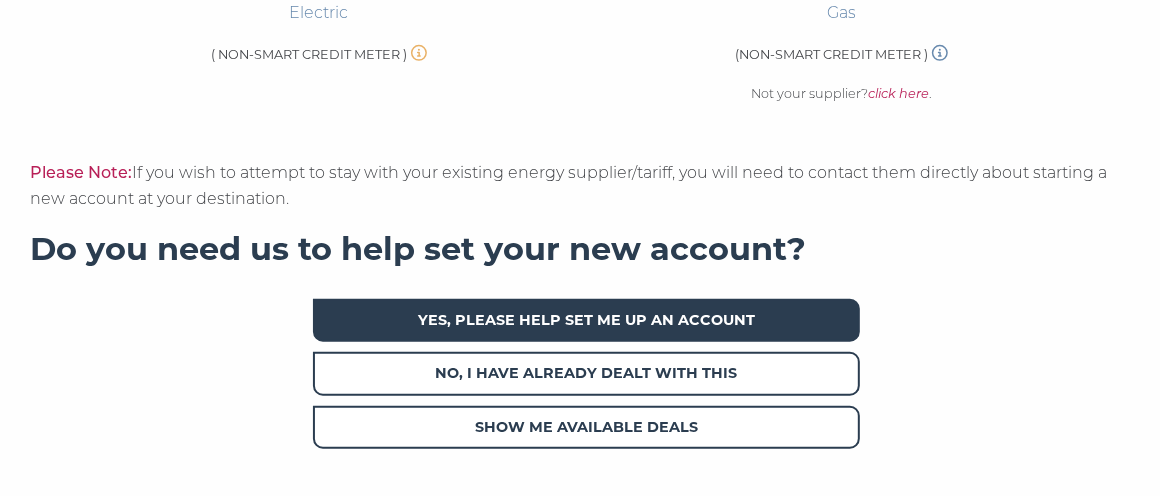 click on "Yes, please help set me up an account" at bounding box center [586, 320] 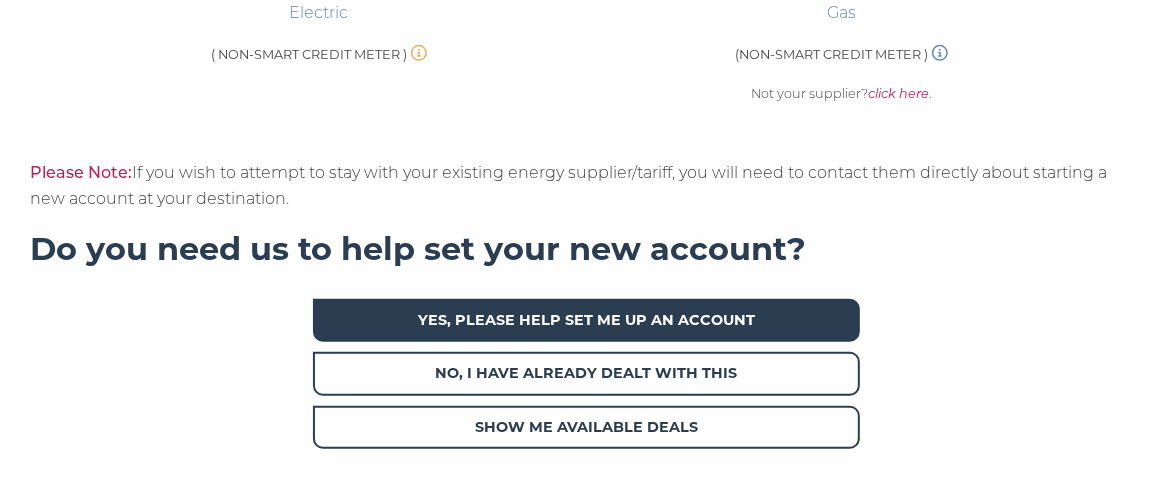 click on "Yes, please help set me up an account" at bounding box center [586, 320] 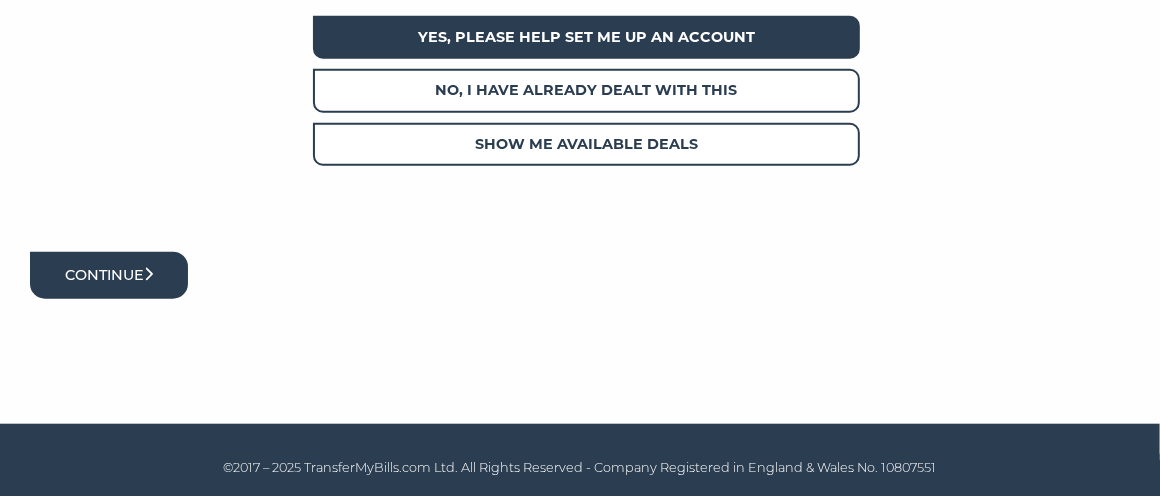 click on "Continue" at bounding box center (109, 275) 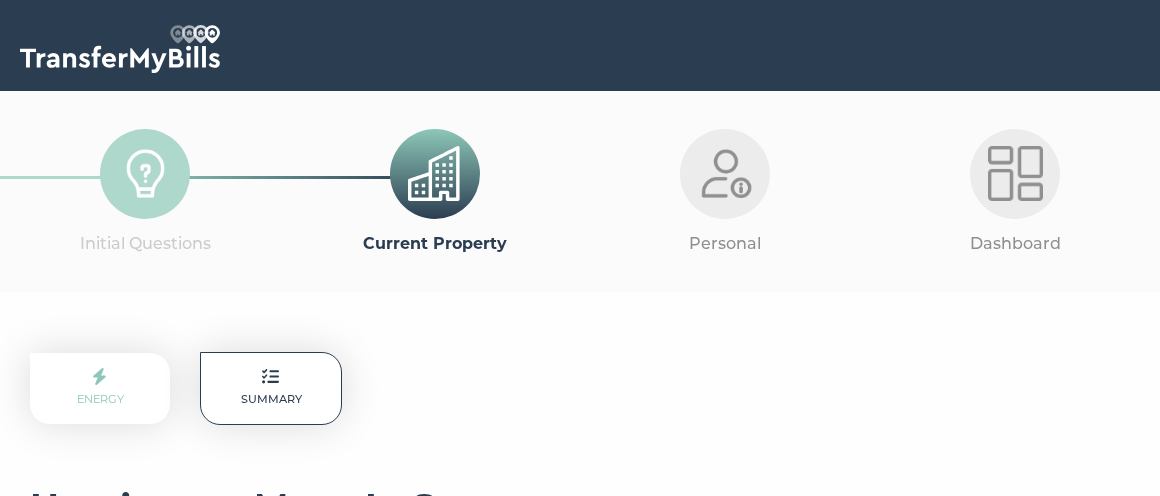 scroll, scrollTop: 0, scrollLeft: 0, axis: both 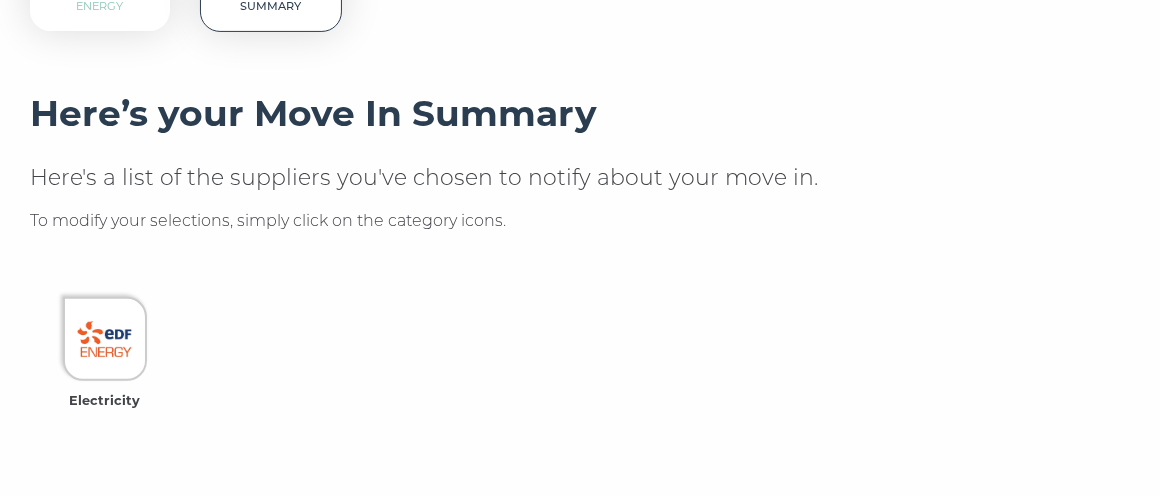 click at bounding box center (105, 339) 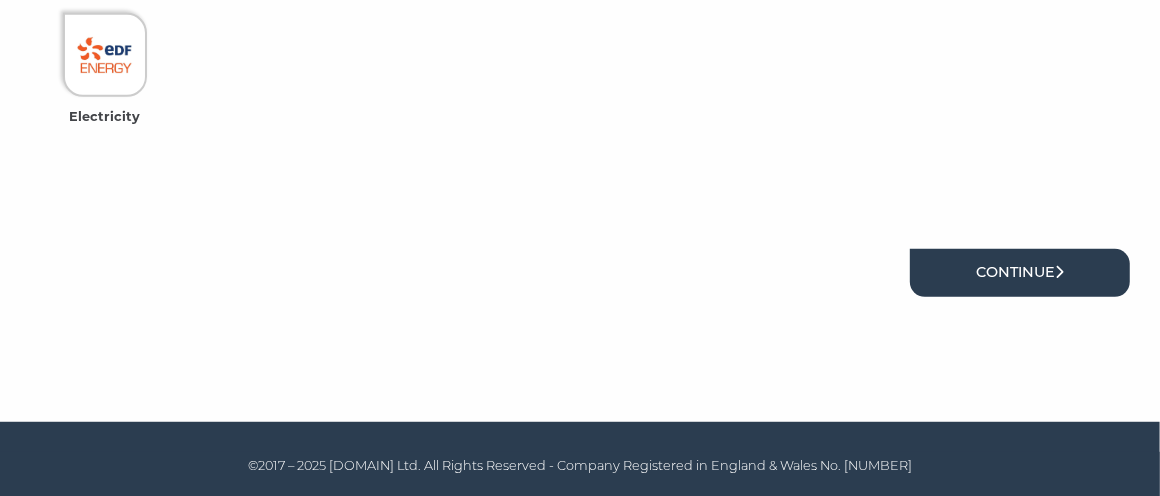 click on "Continue" at bounding box center [1020, 272] 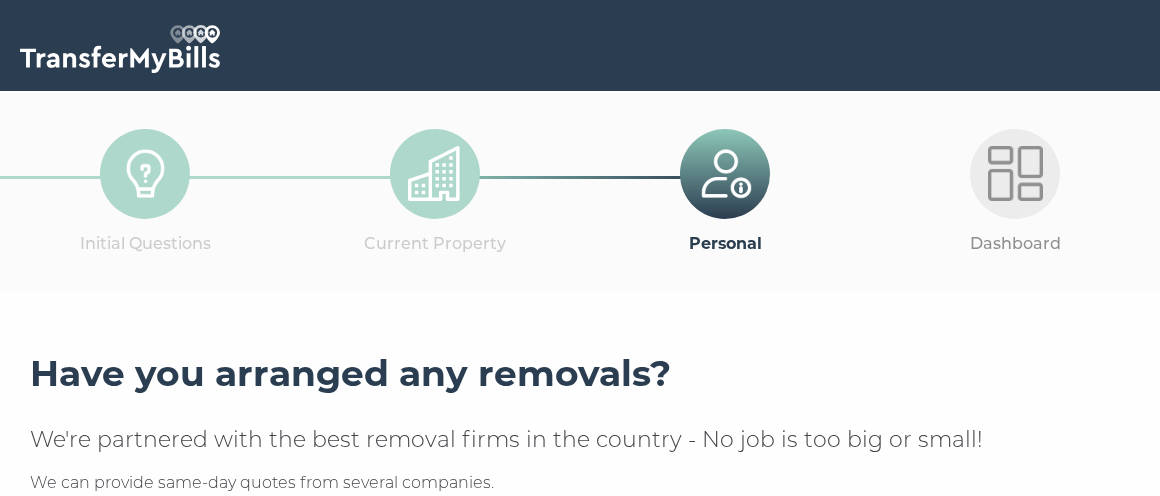 scroll, scrollTop: 0, scrollLeft: 0, axis: both 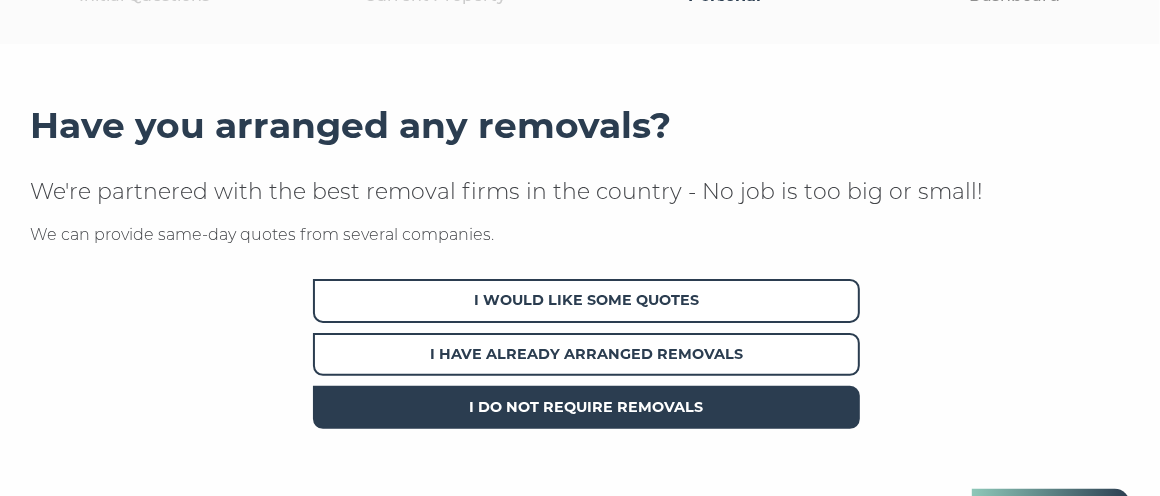 click on "I Do Not Require Removals" at bounding box center (586, 407) 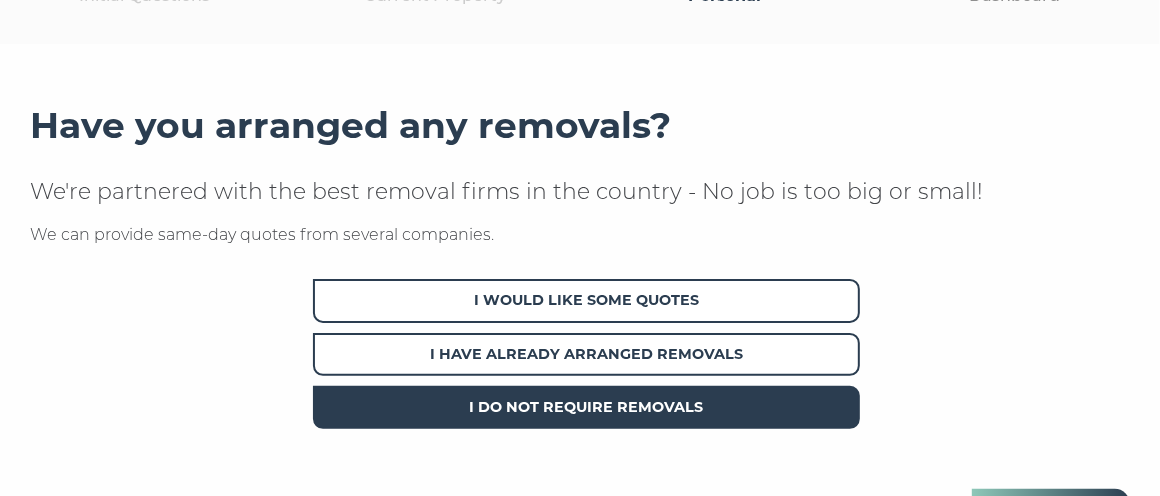 click on "I Do Not Require Removals" at bounding box center (586, 407) 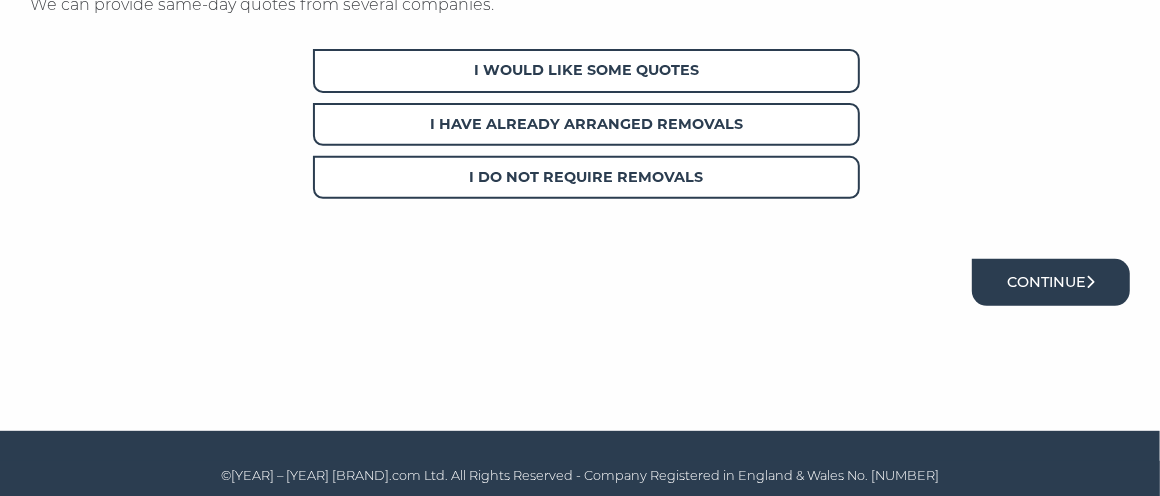 scroll, scrollTop: 480, scrollLeft: 0, axis: vertical 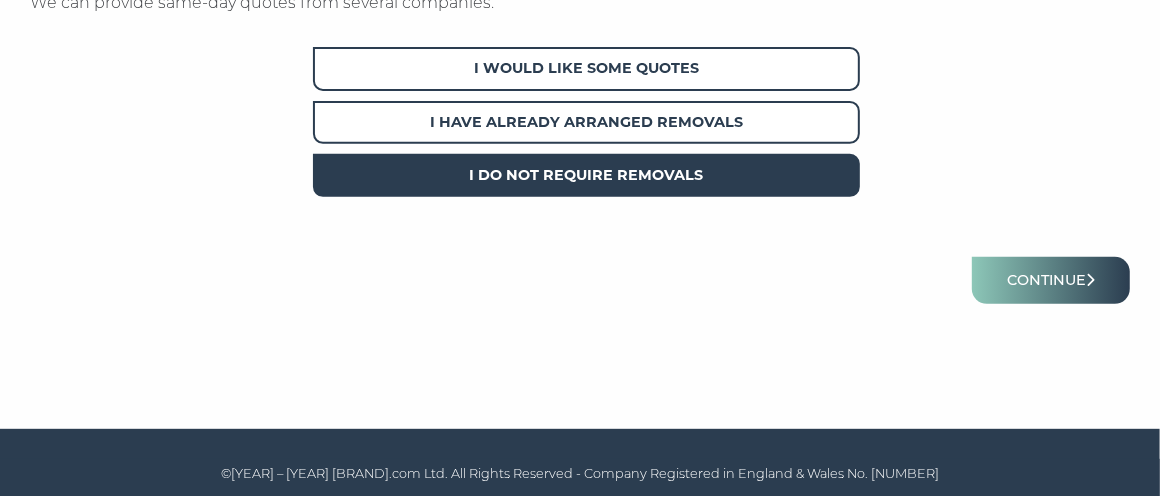 click on "I Do Not Require Removals" at bounding box center [586, 175] 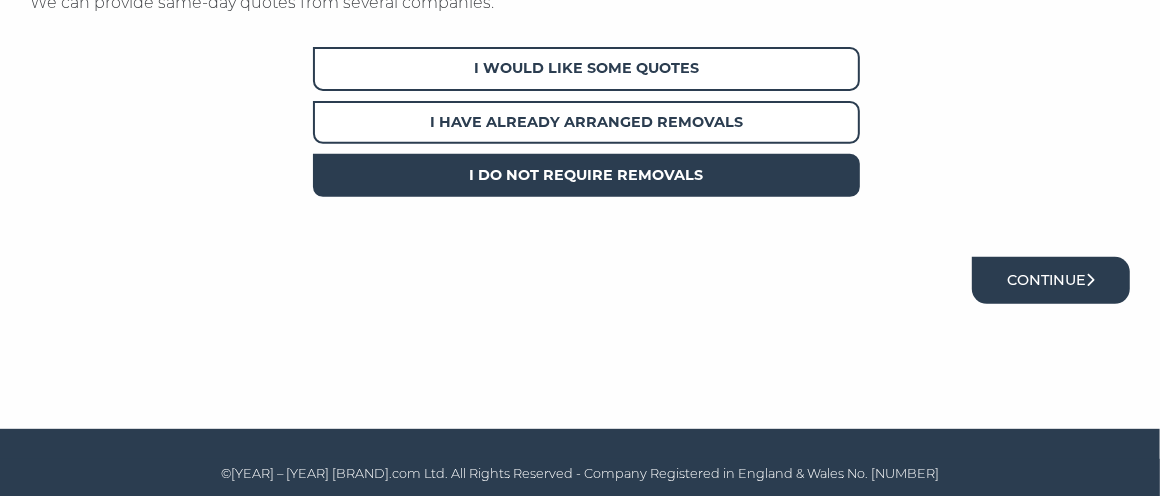 click on "Continue" at bounding box center [1051, 280] 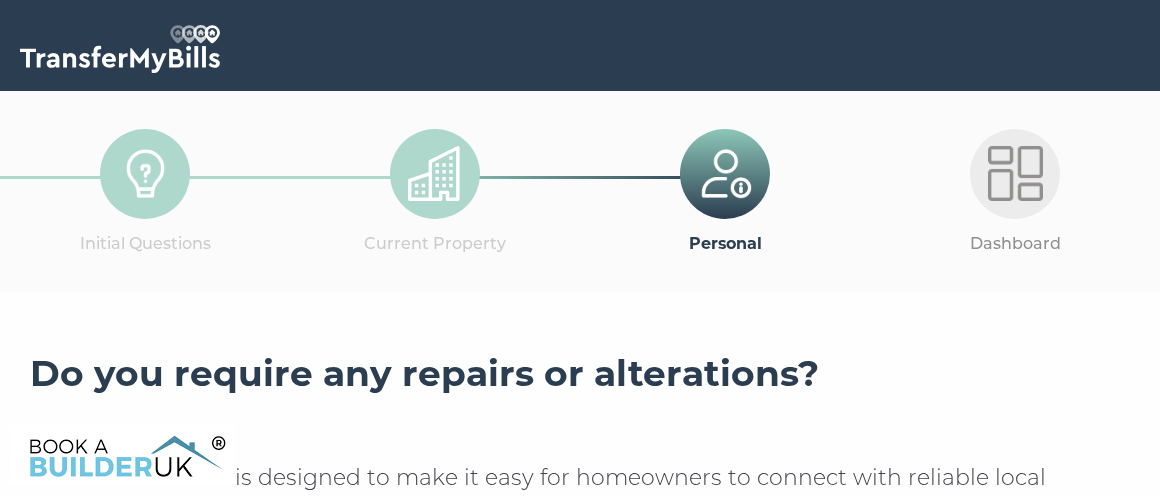 scroll, scrollTop: 0, scrollLeft: 0, axis: both 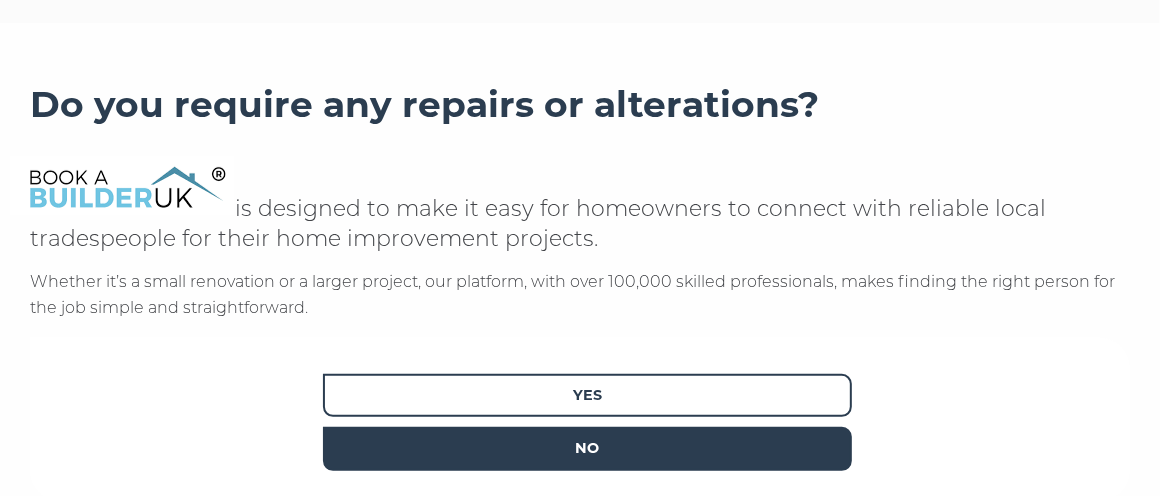 click on "No" at bounding box center (587, 448) 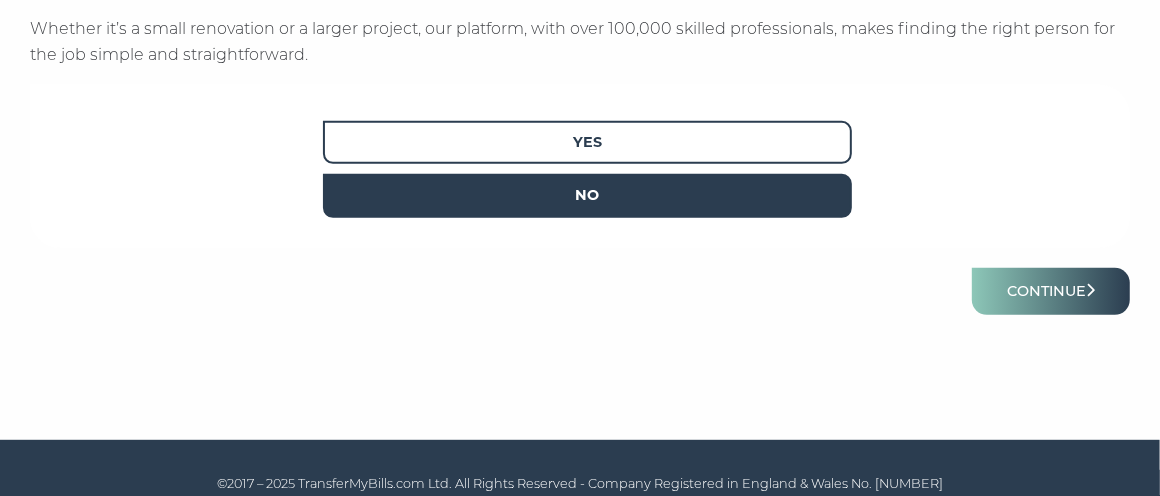 scroll, scrollTop: 524, scrollLeft: 0, axis: vertical 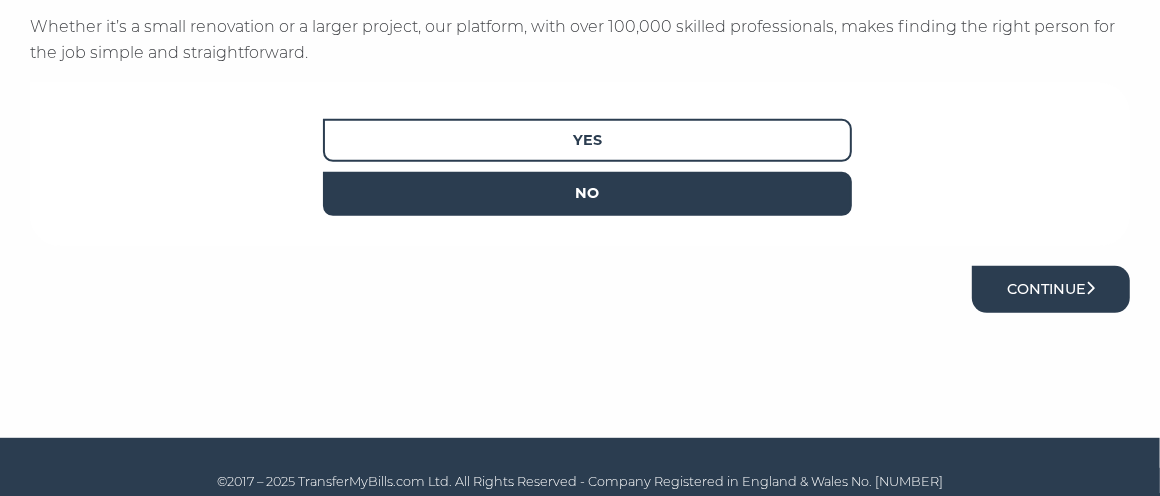 click on "Continue" at bounding box center [1051, 289] 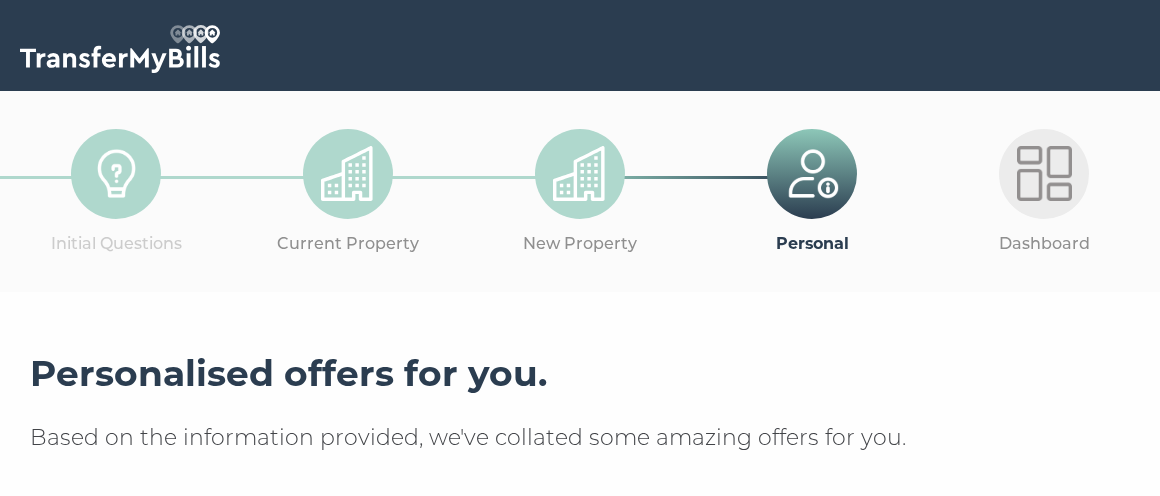 scroll, scrollTop: 0, scrollLeft: 0, axis: both 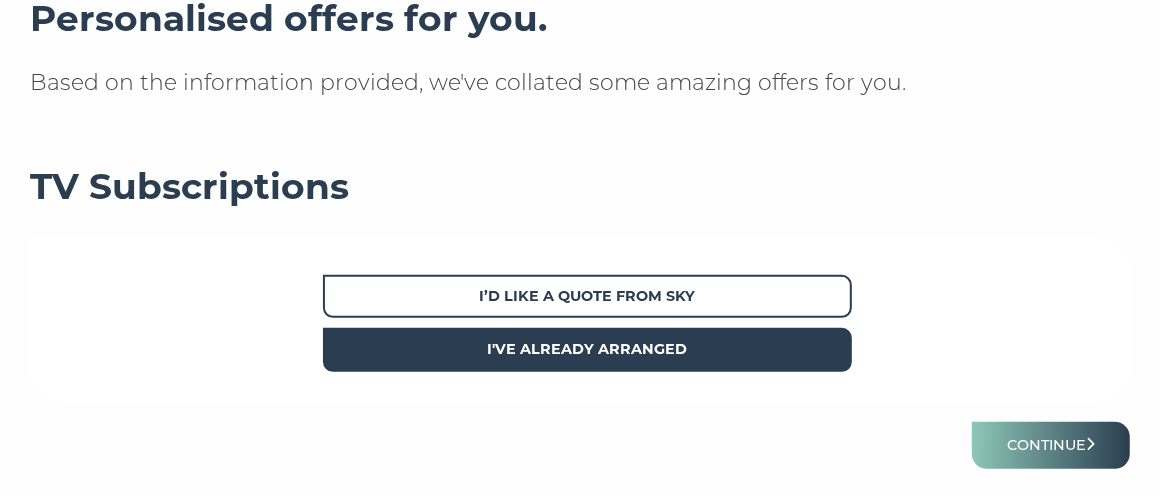 click on "I've already arranged" at bounding box center [588, 296] 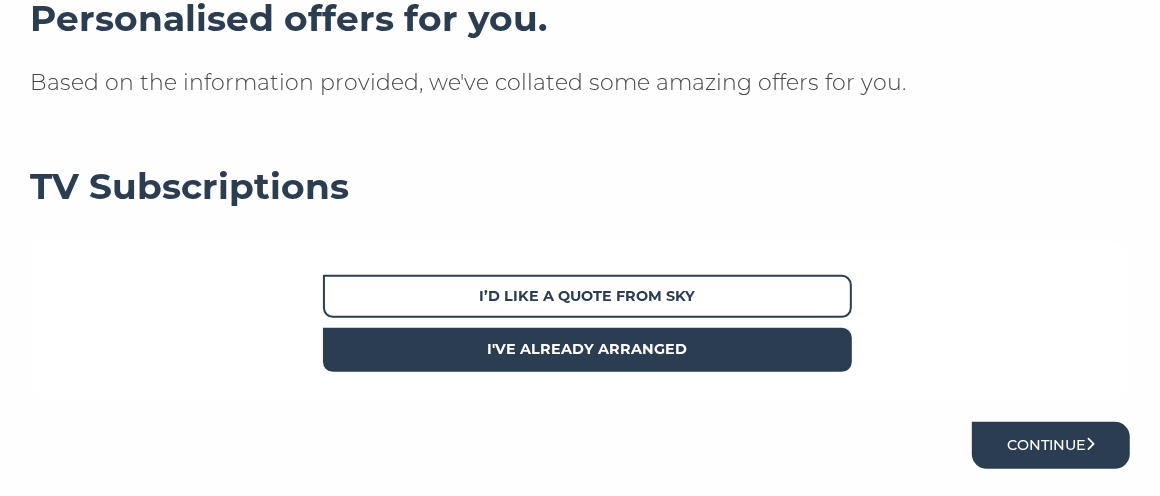 click on "Continue" at bounding box center [1051, 445] 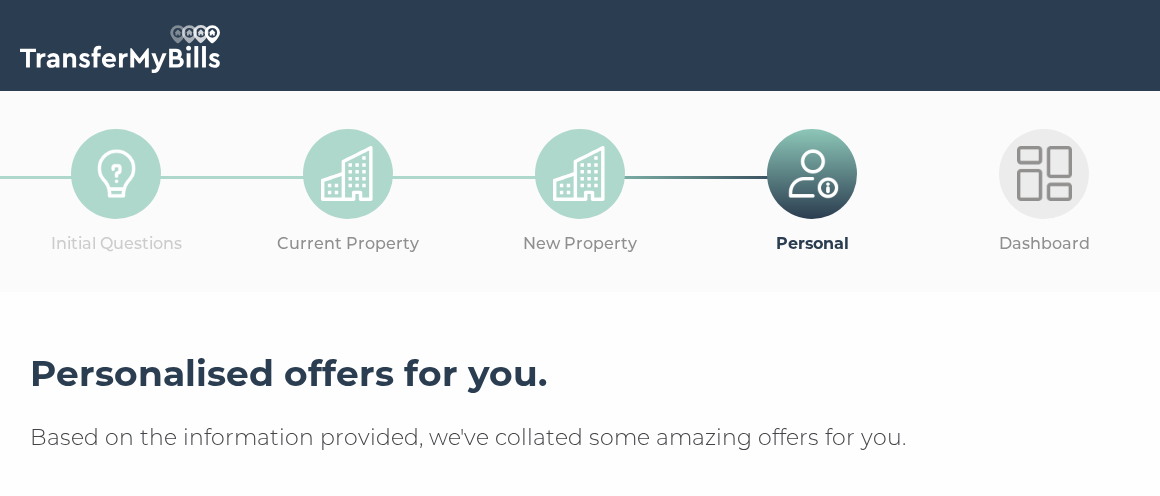 scroll, scrollTop: 0, scrollLeft: 0, axis: both 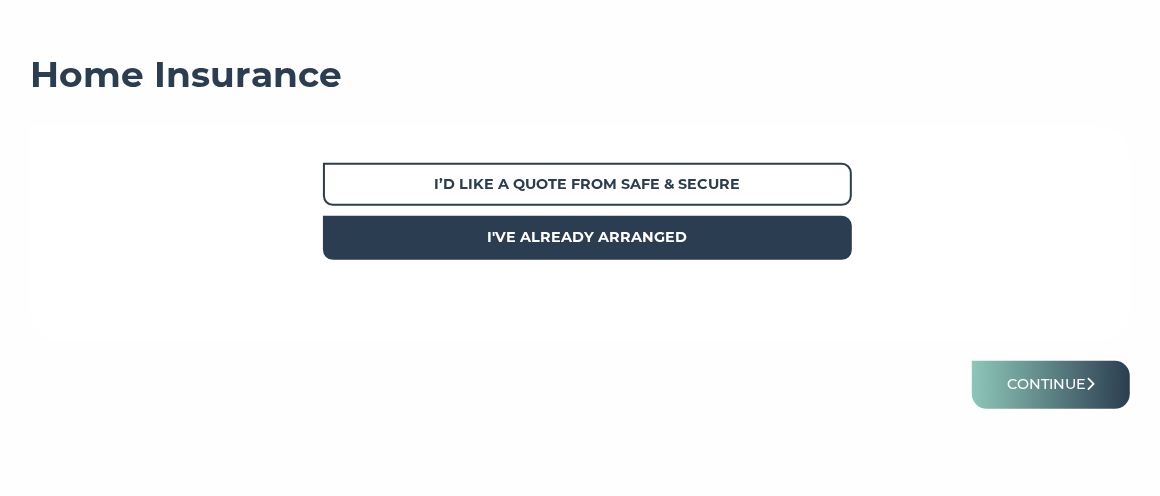 click on "I've already arranged" at bounding box center (588, 184) 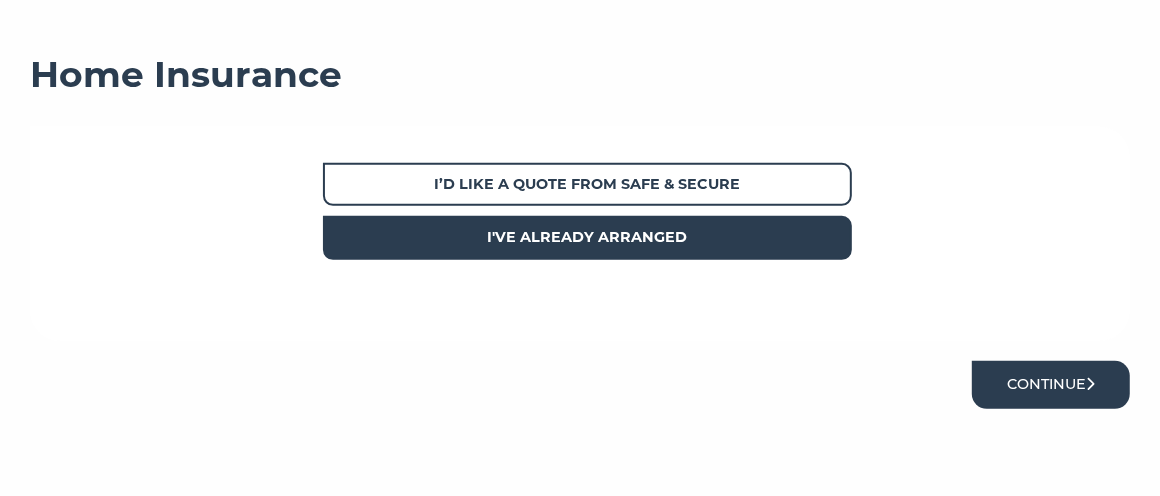 click on "Continue" at bounding box center [1051, 384] 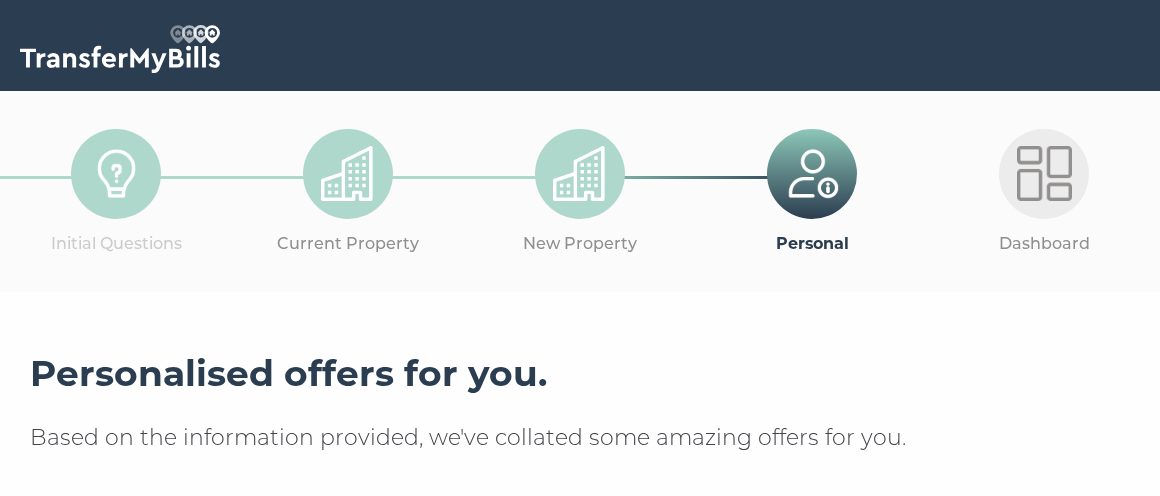 scroll, scrollTop: 0, scrollLeft: 0, axis: both 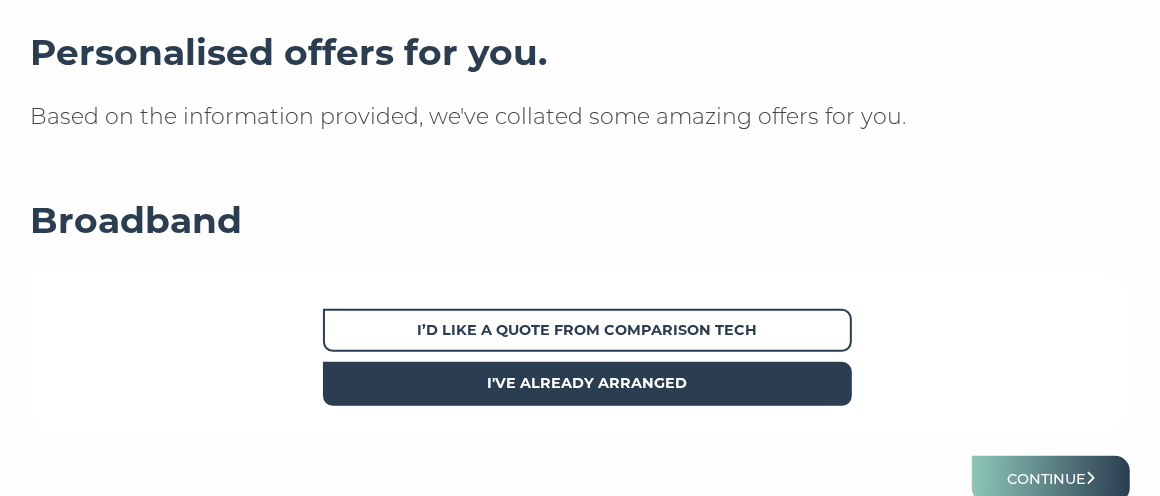 click on "I've already arranged" at bounding box center (587, 383) 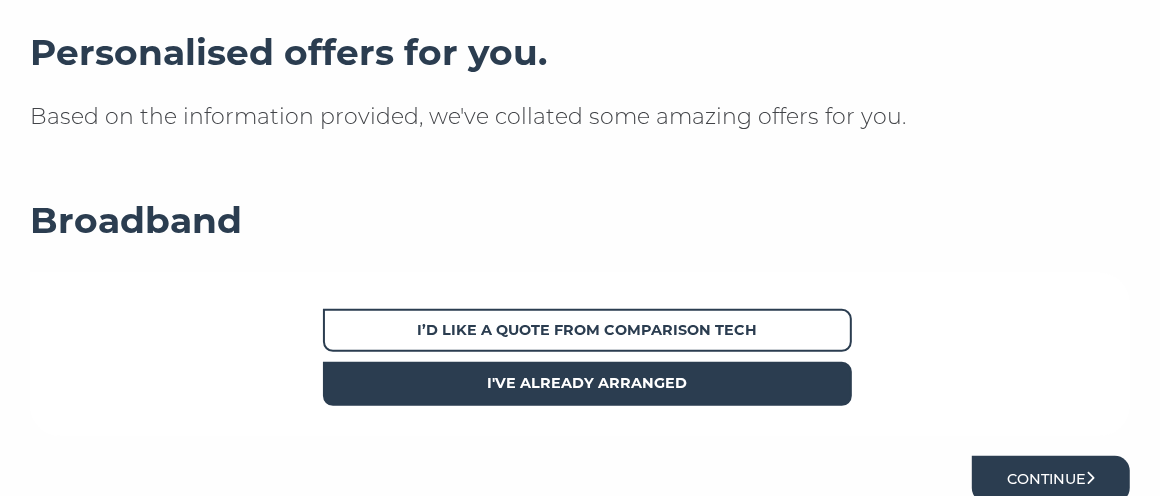 click on "Continue" at bounding box center (1051, 479) 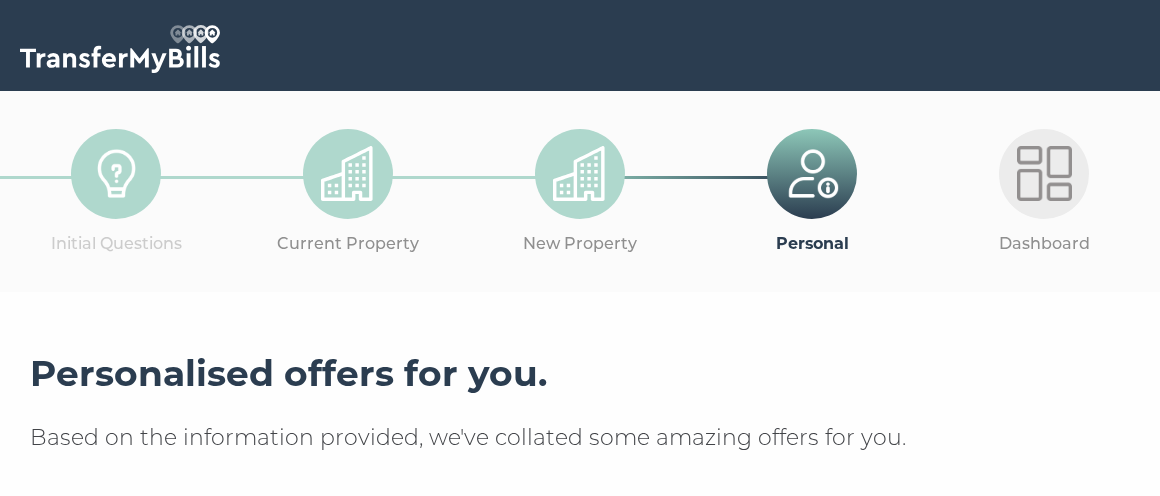 scroll, scrollTop: 0, scrollLeft: 0, axis: both 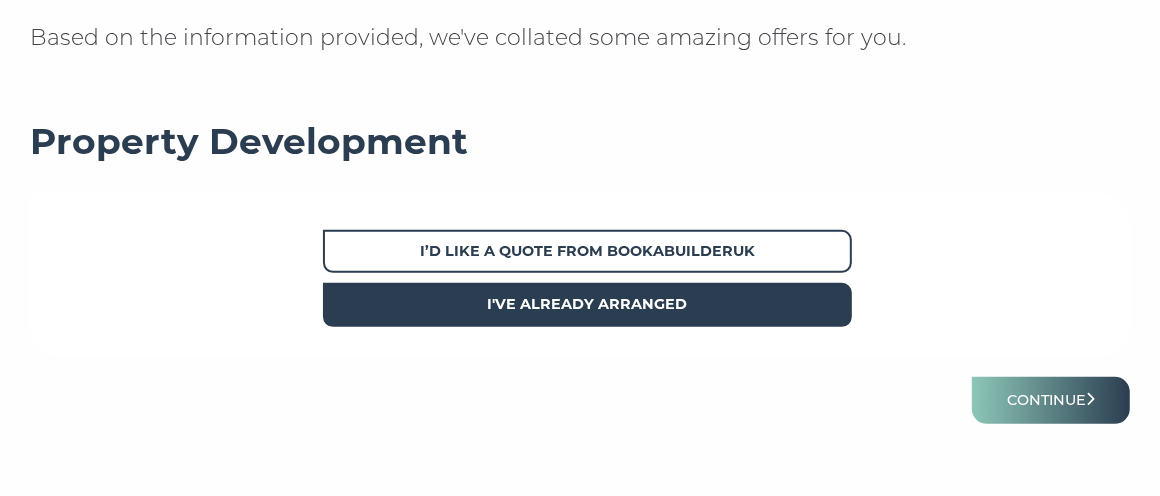 click on "I've already arranged" at bounding box center [587, 251] 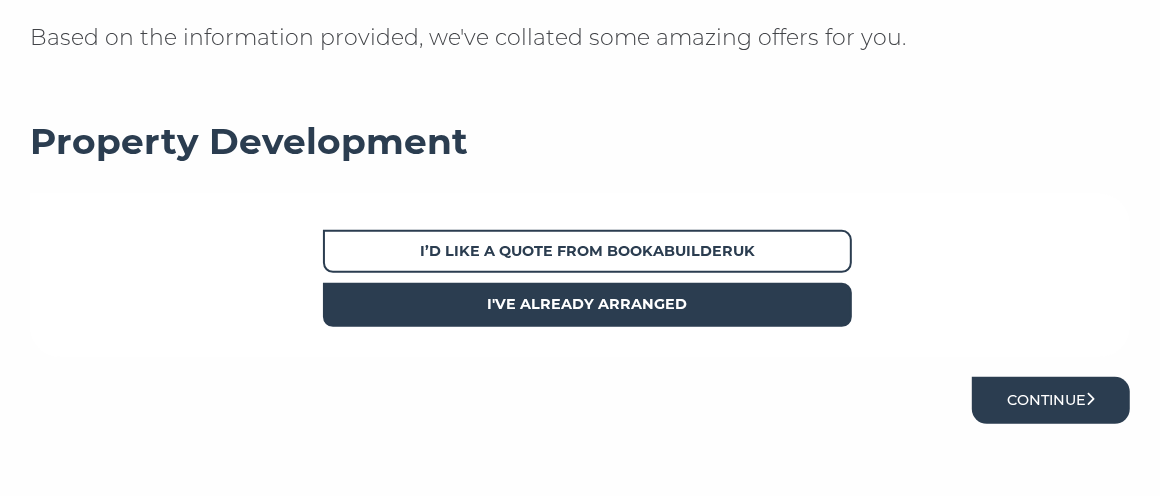 click on "Continue" at bounding box center [1051, 400] 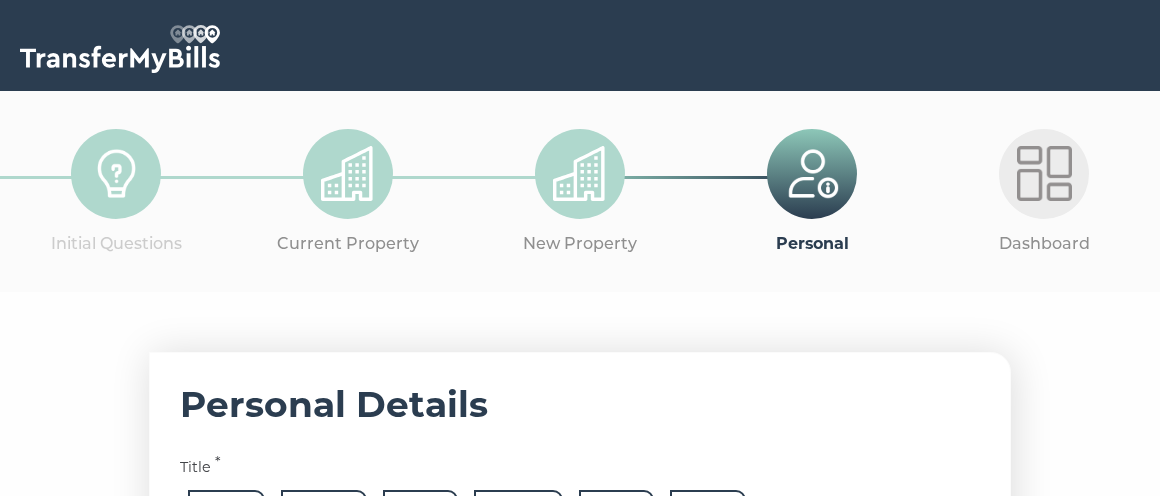 scroll, scrollTop: 0, scrollLeft: 0, axis: both 